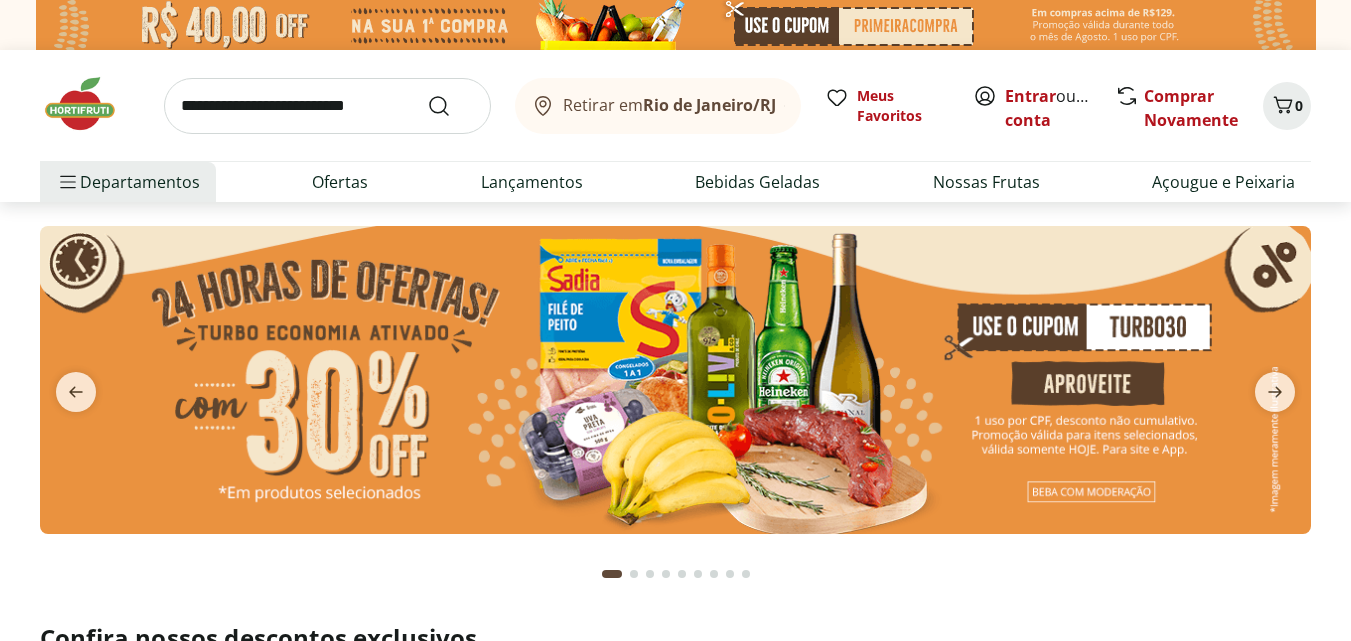 scroll, scrollTop: 0, scrollLeft: 0, axis: both 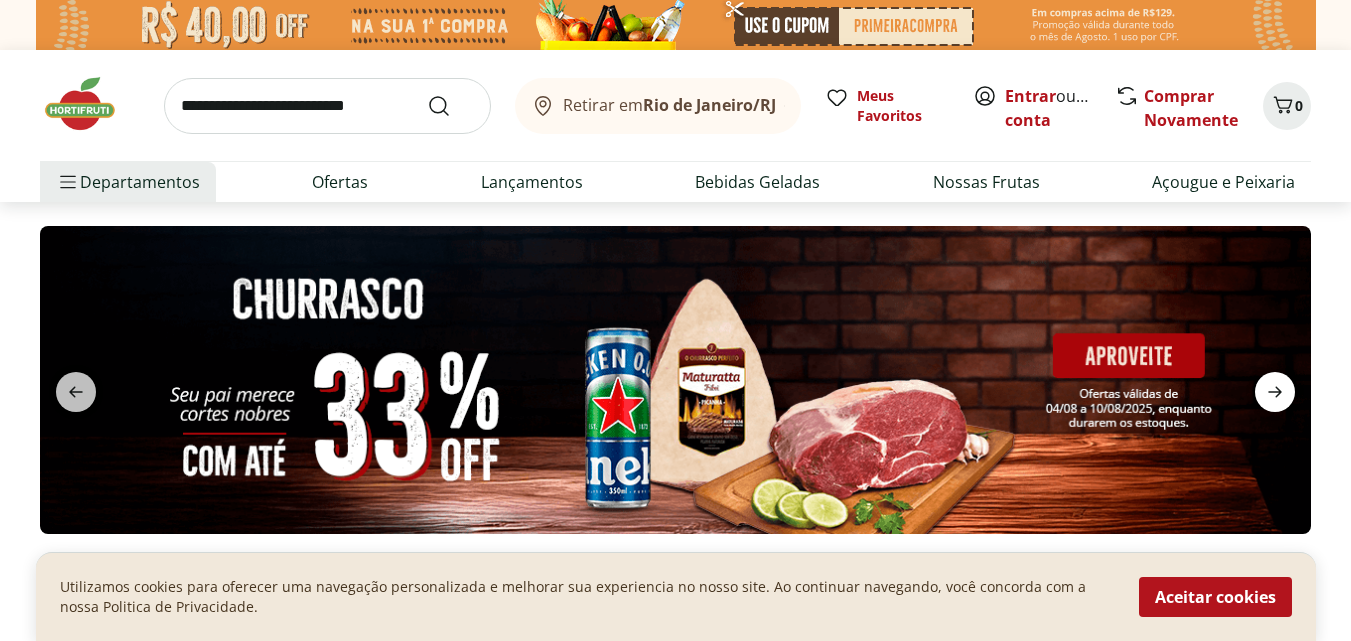 click at bounding box center (1275, 392) 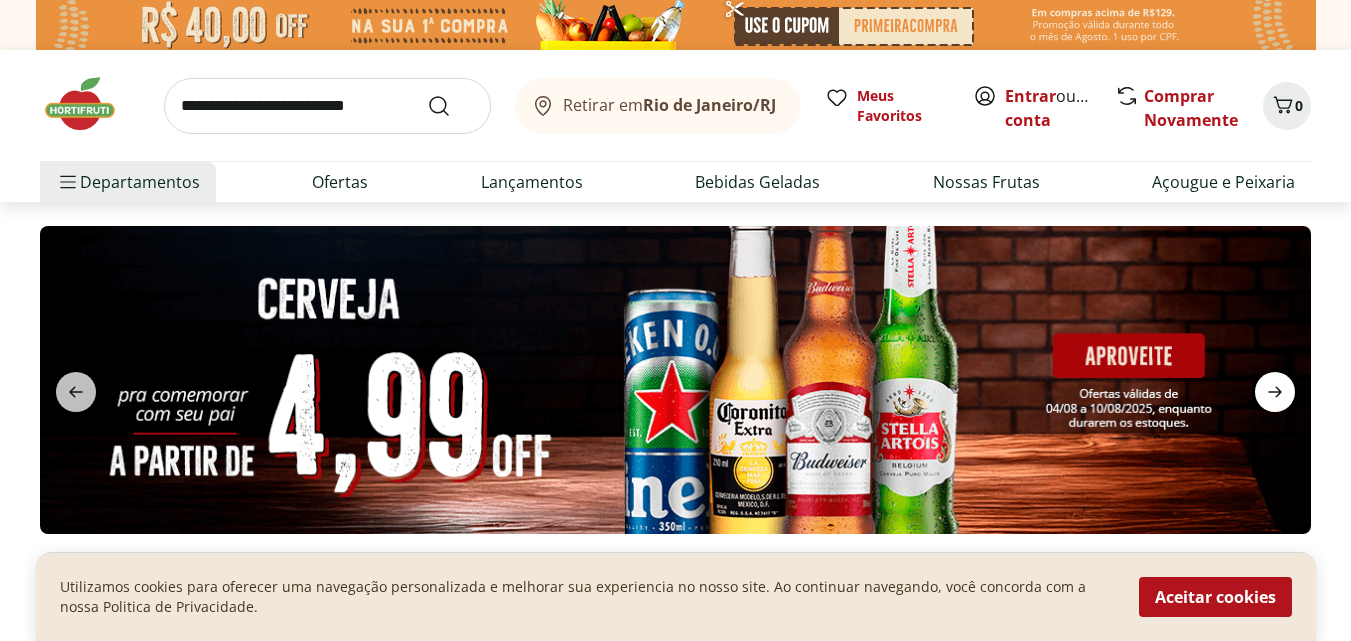 click at bounding box center (1275, 392) 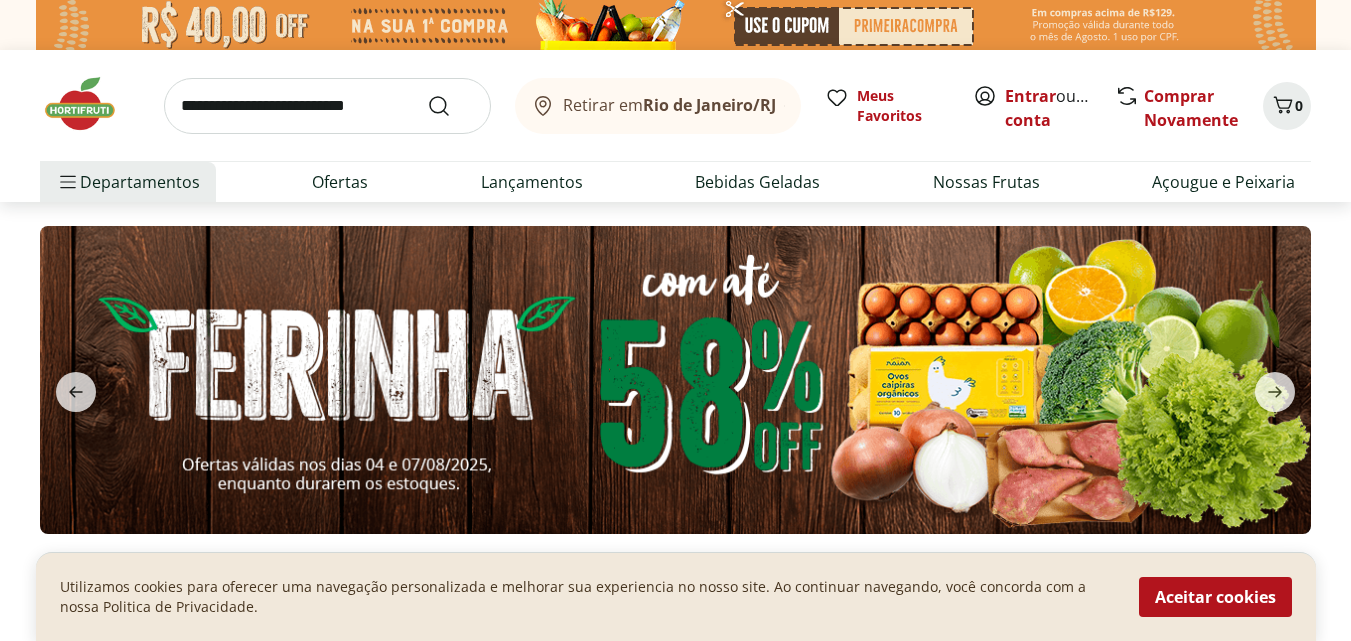 click at bounding box center [675, 380] 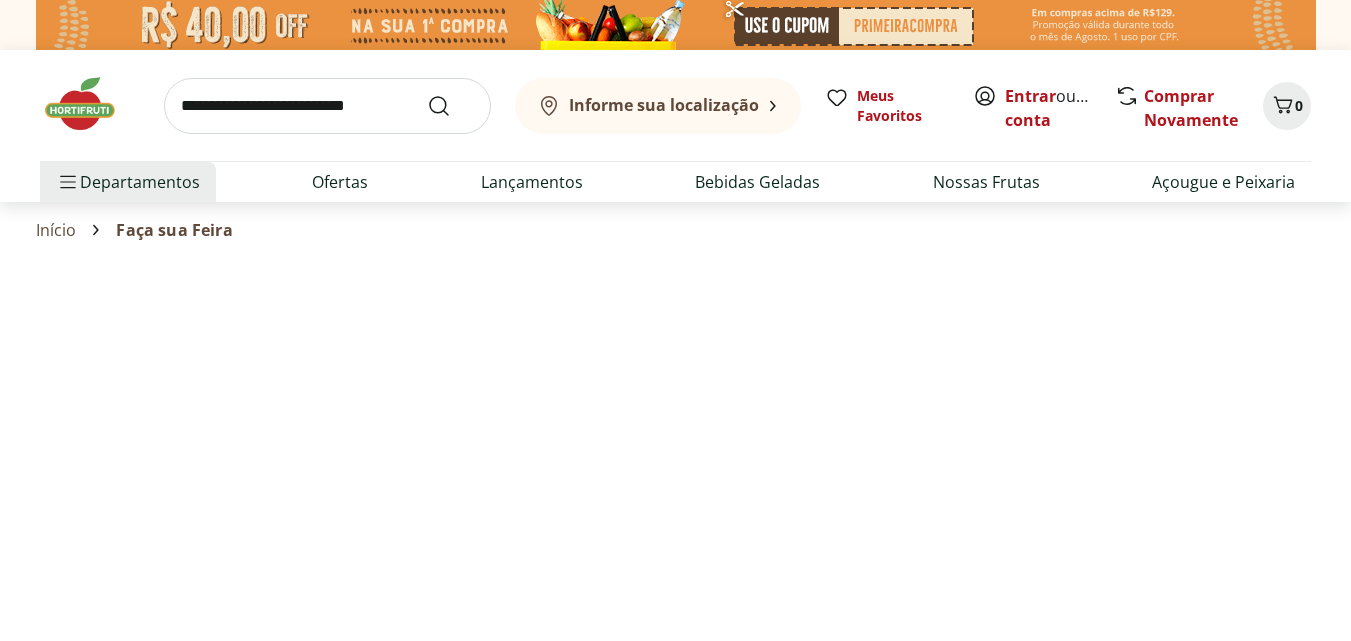 select on "**********" 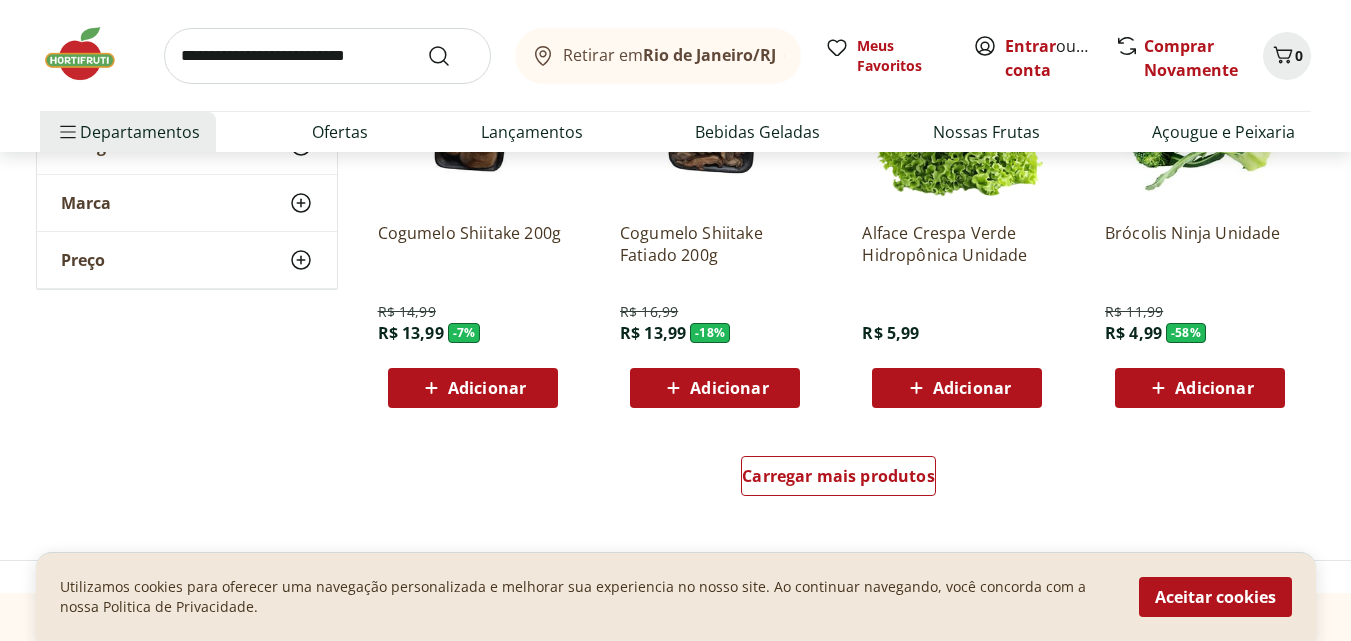 scroll, scrollTop: 1243, scrollLeft: 0, axis: vertical 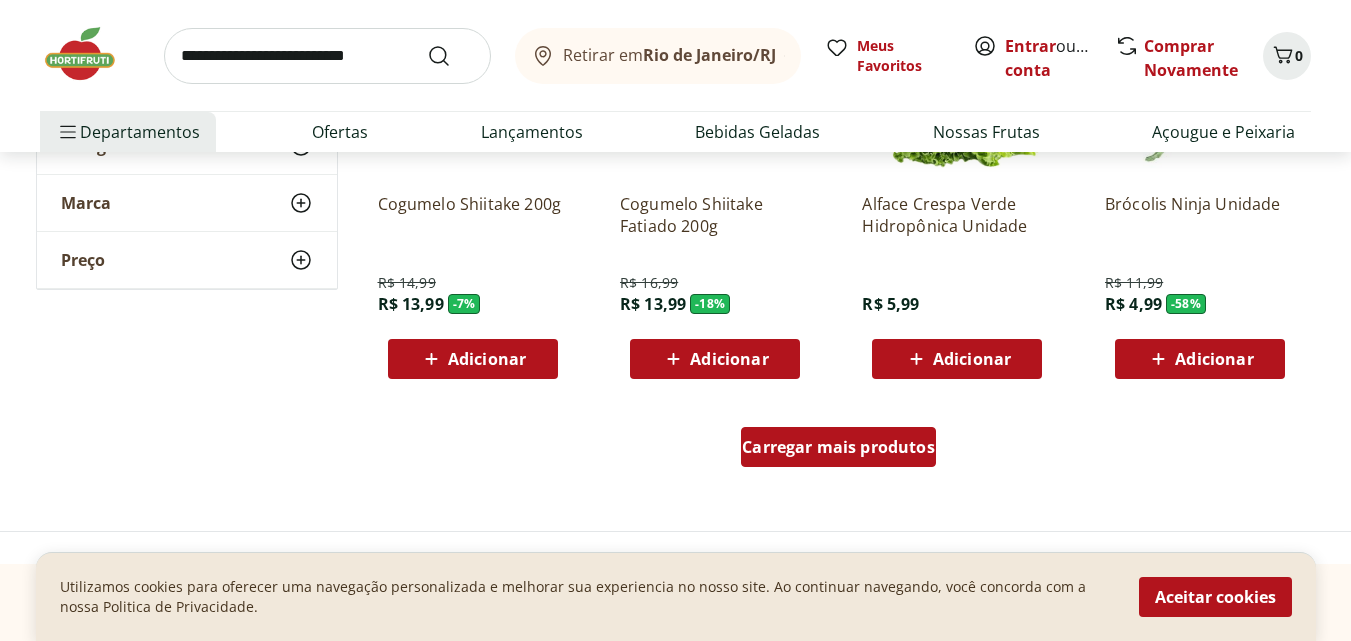 click on "Carregar mais produtos" at bounding box center [838, 447] 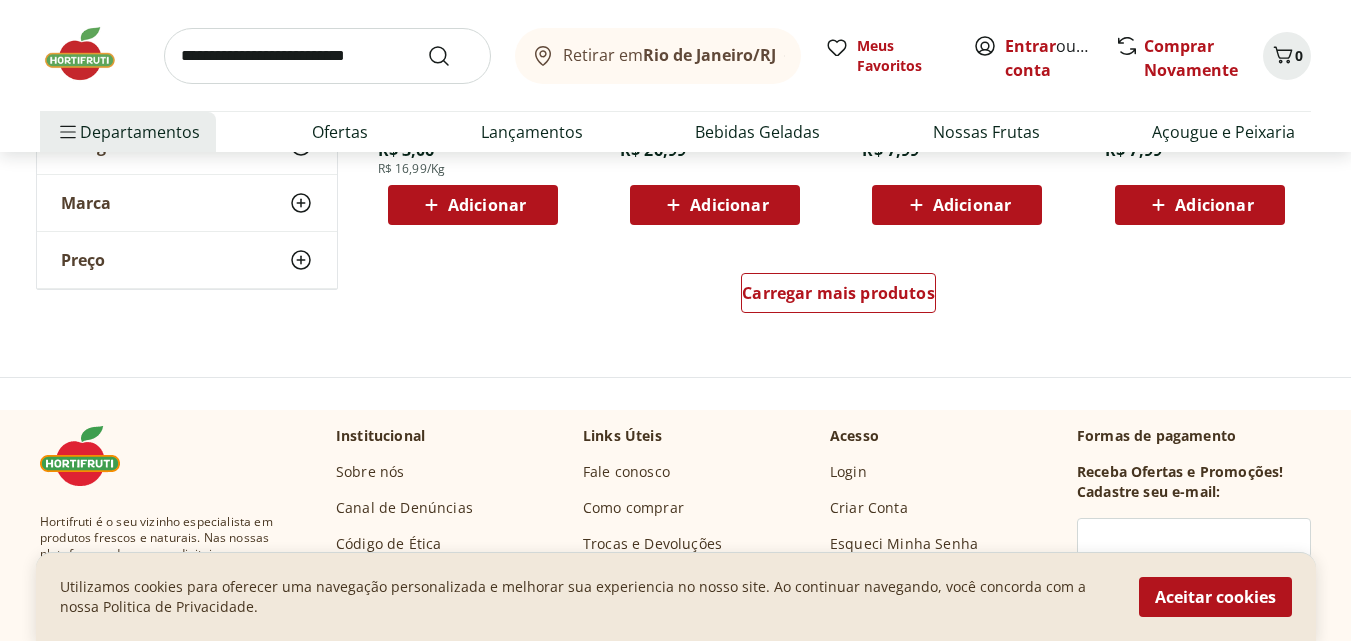 scroll, scrollTop: 2709, scrollLeft: 0, axis: vertical 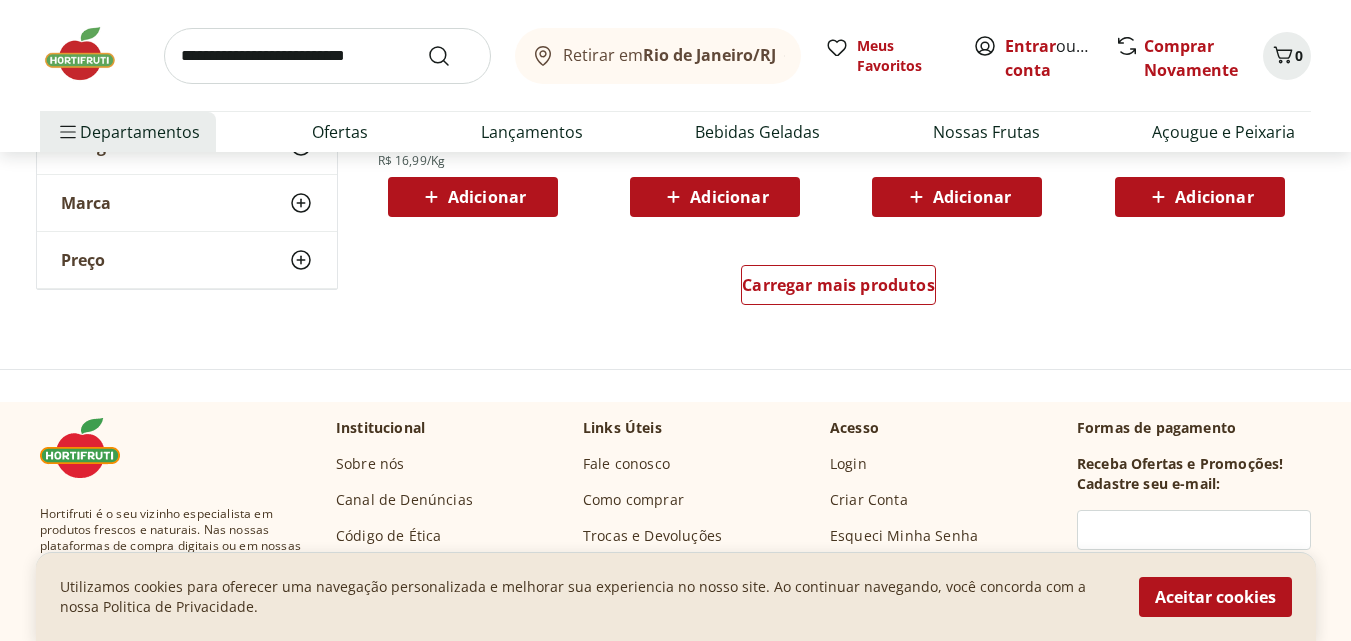 click at bounding box center [90, 54] 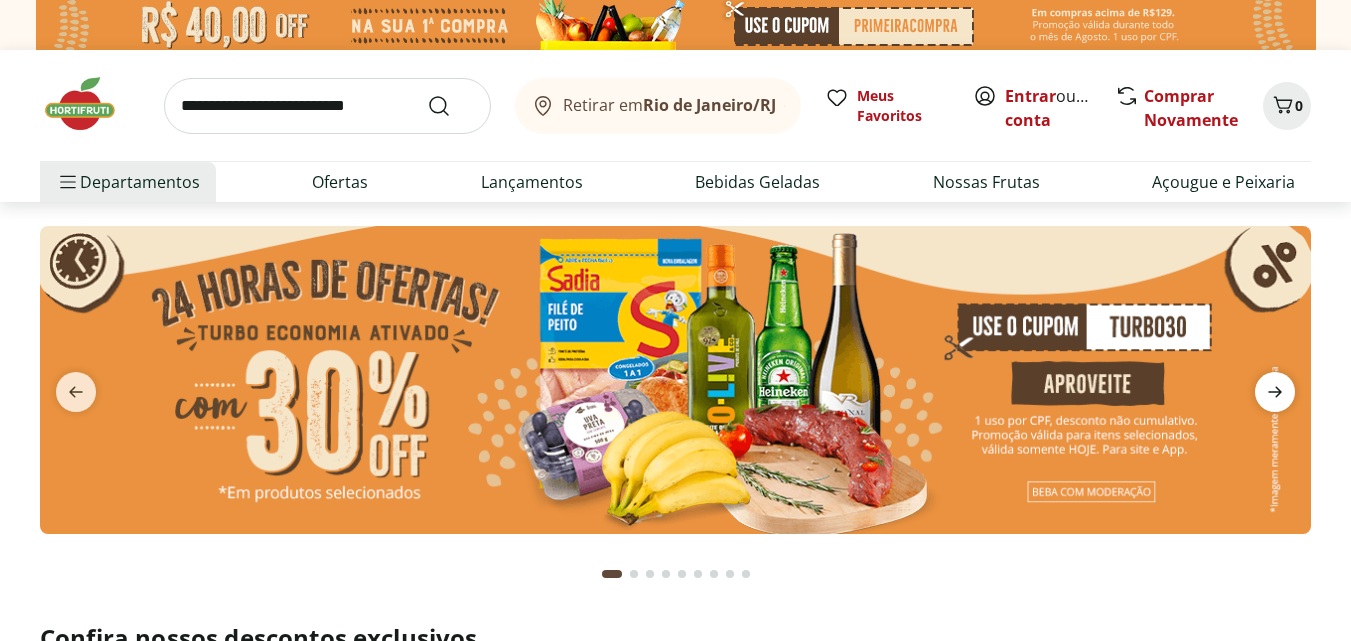 click 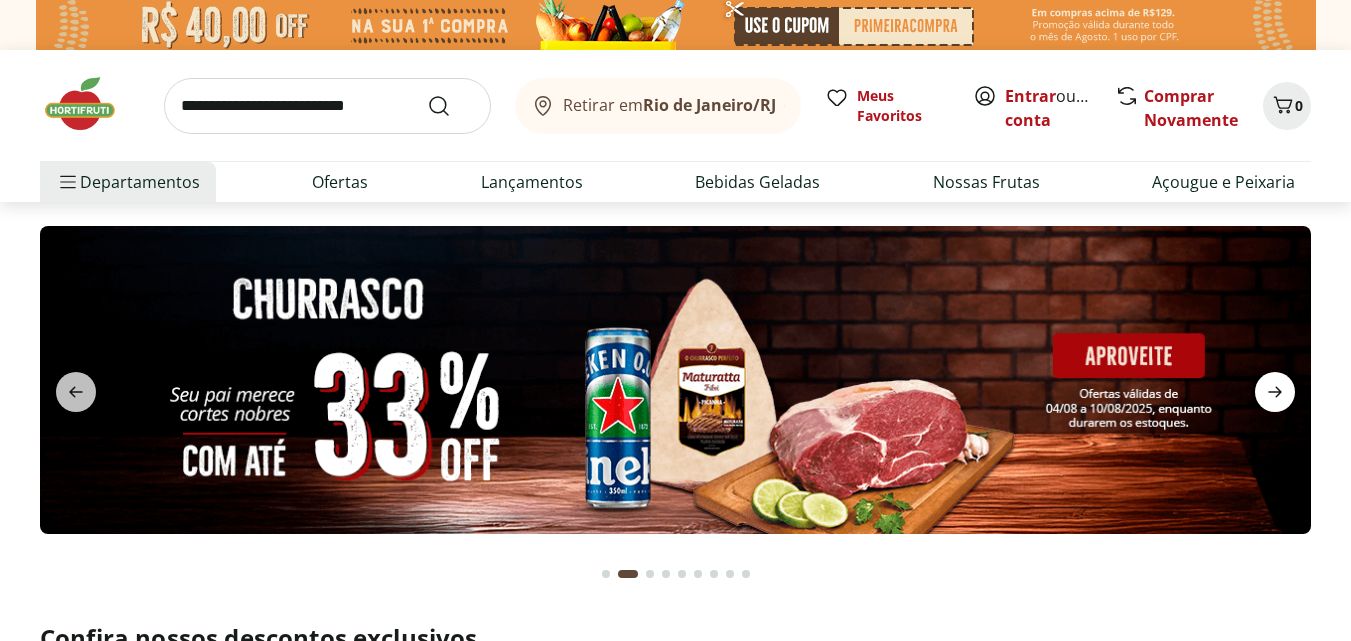 click 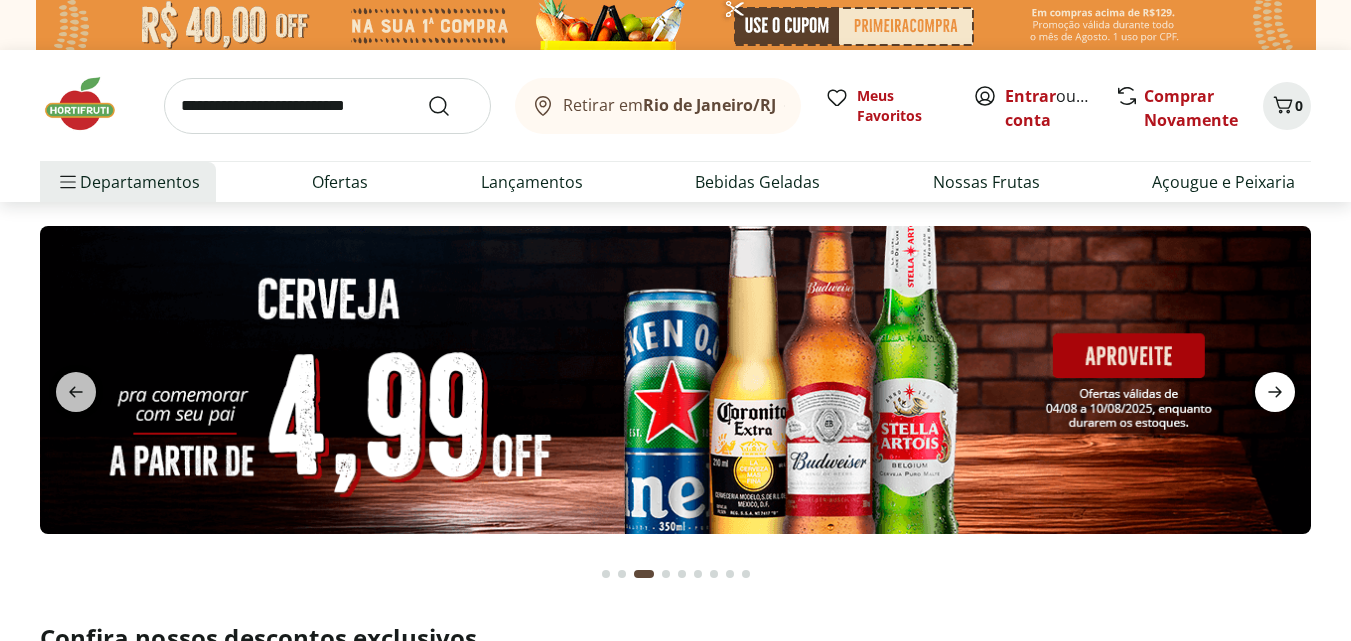 click 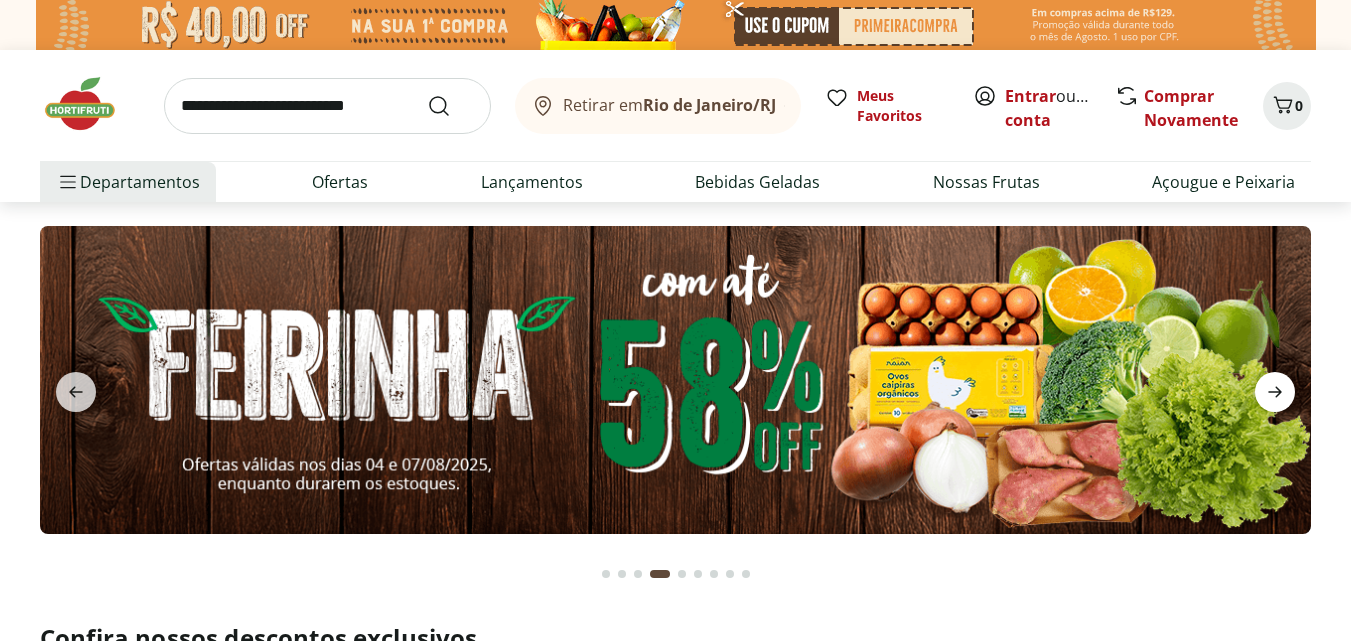 click 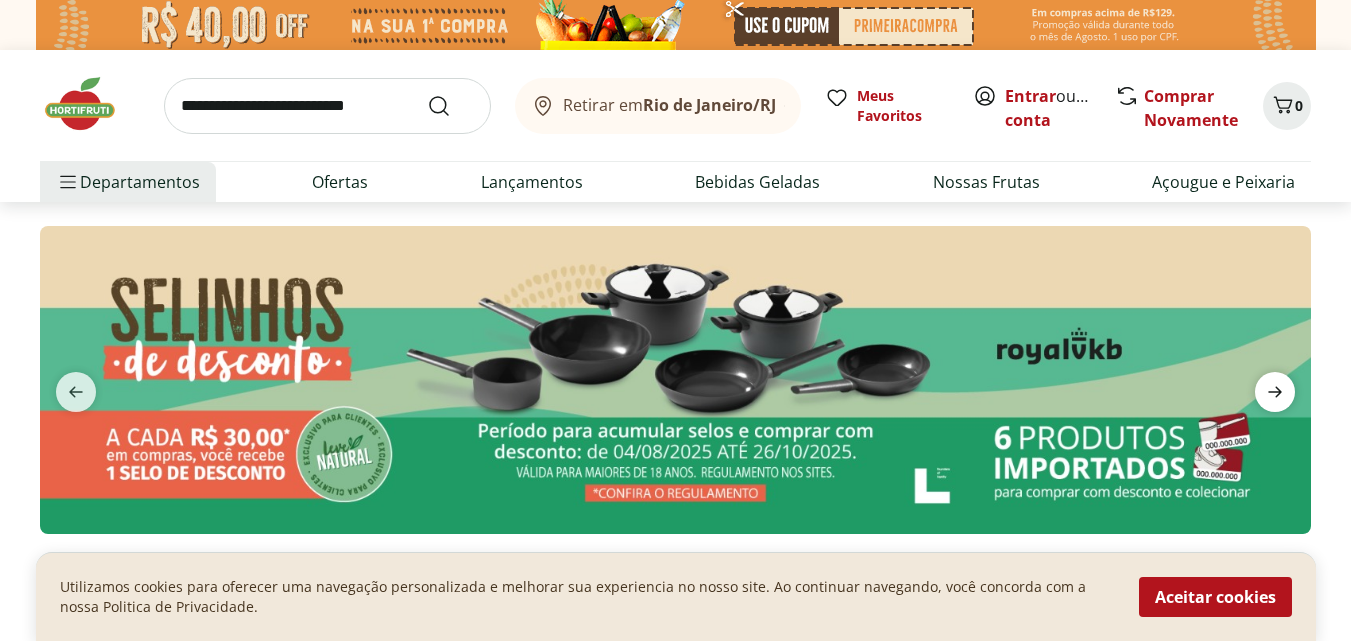 click 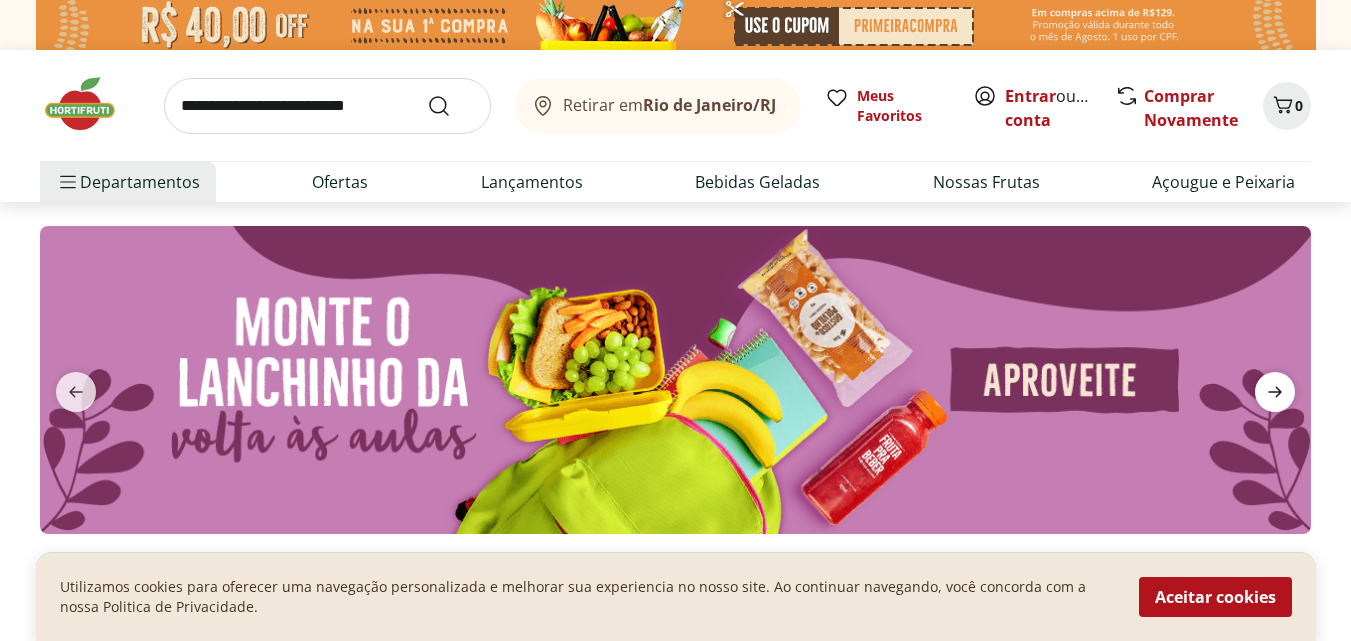 click 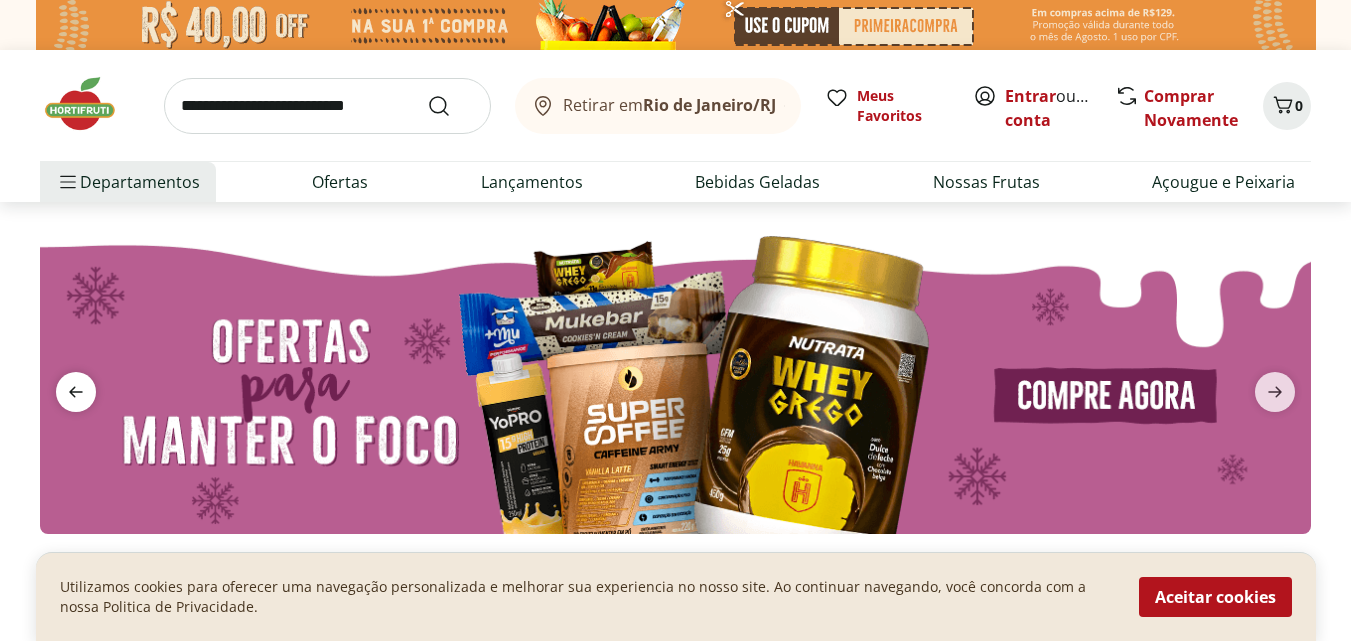 click 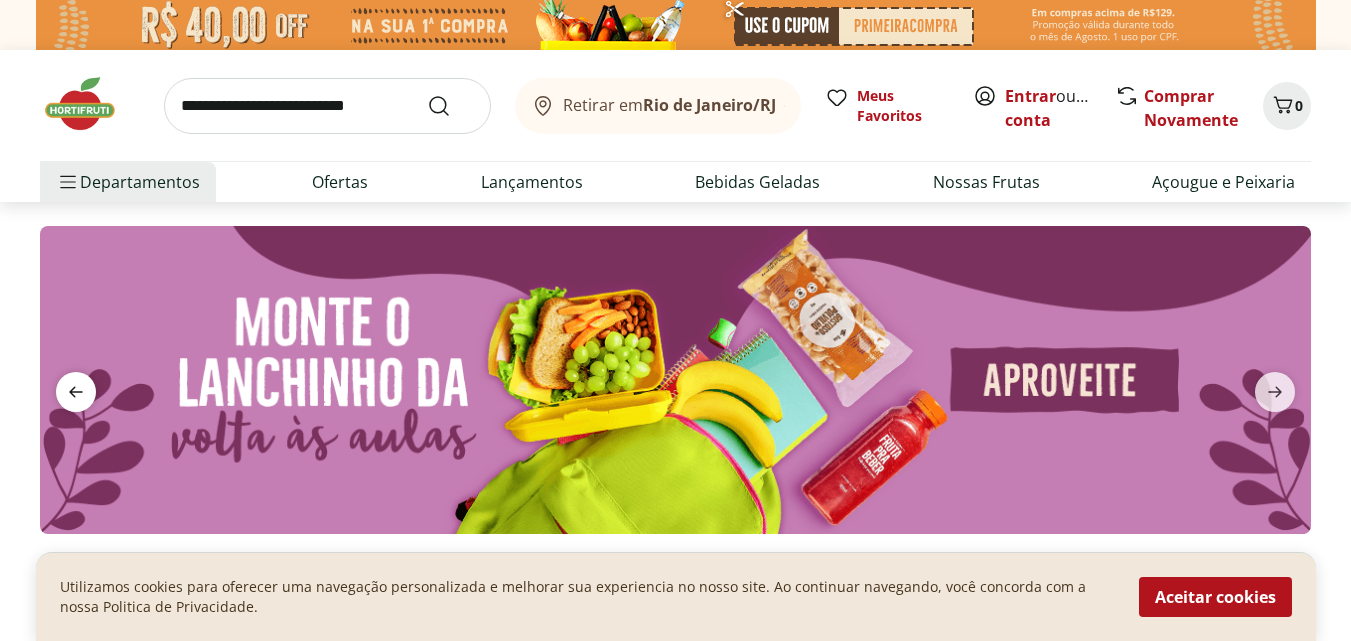 click 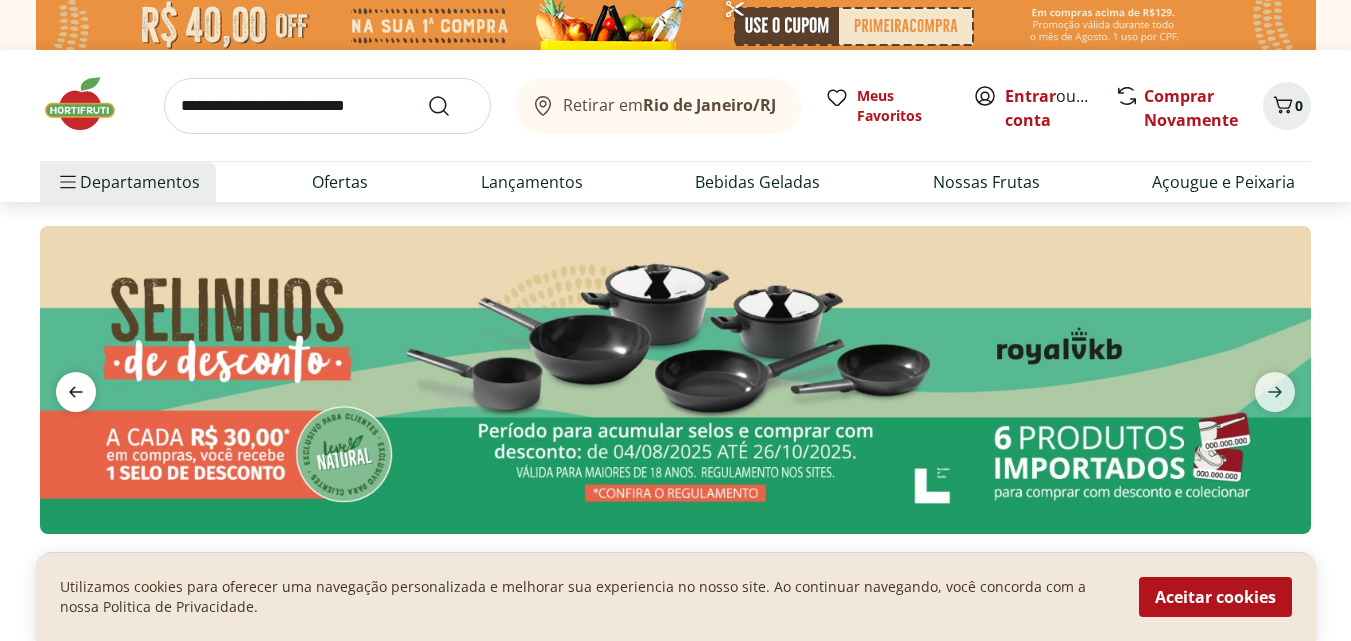 click 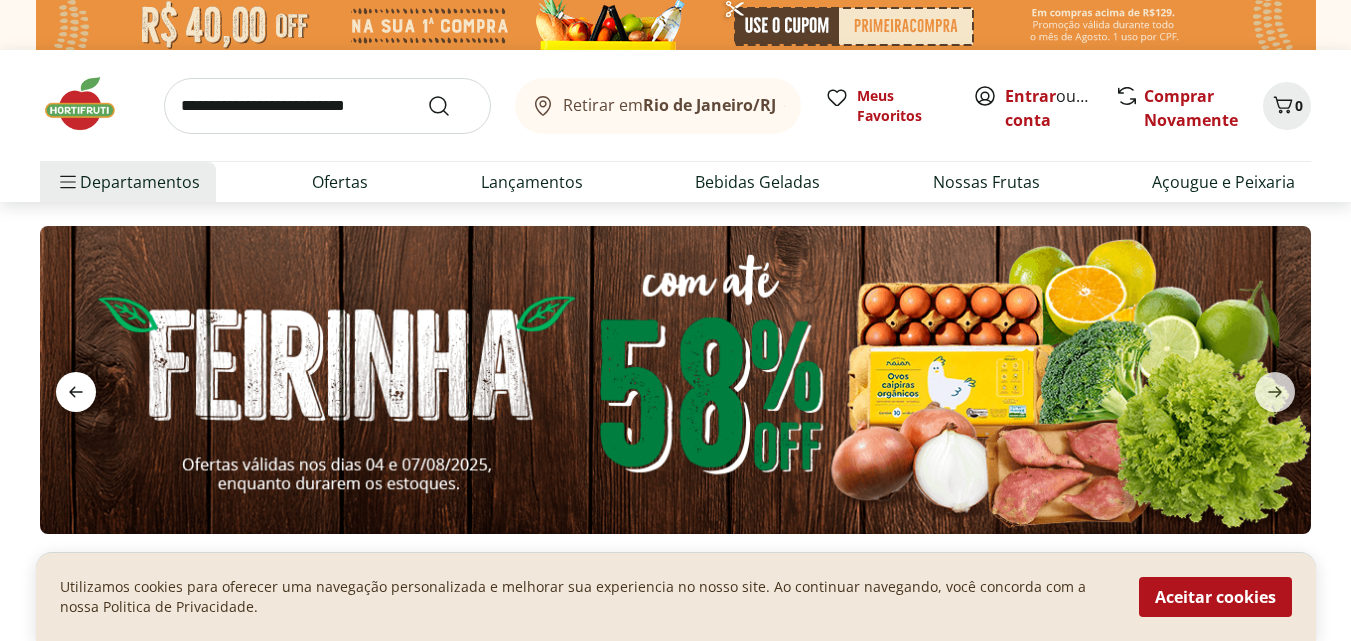click 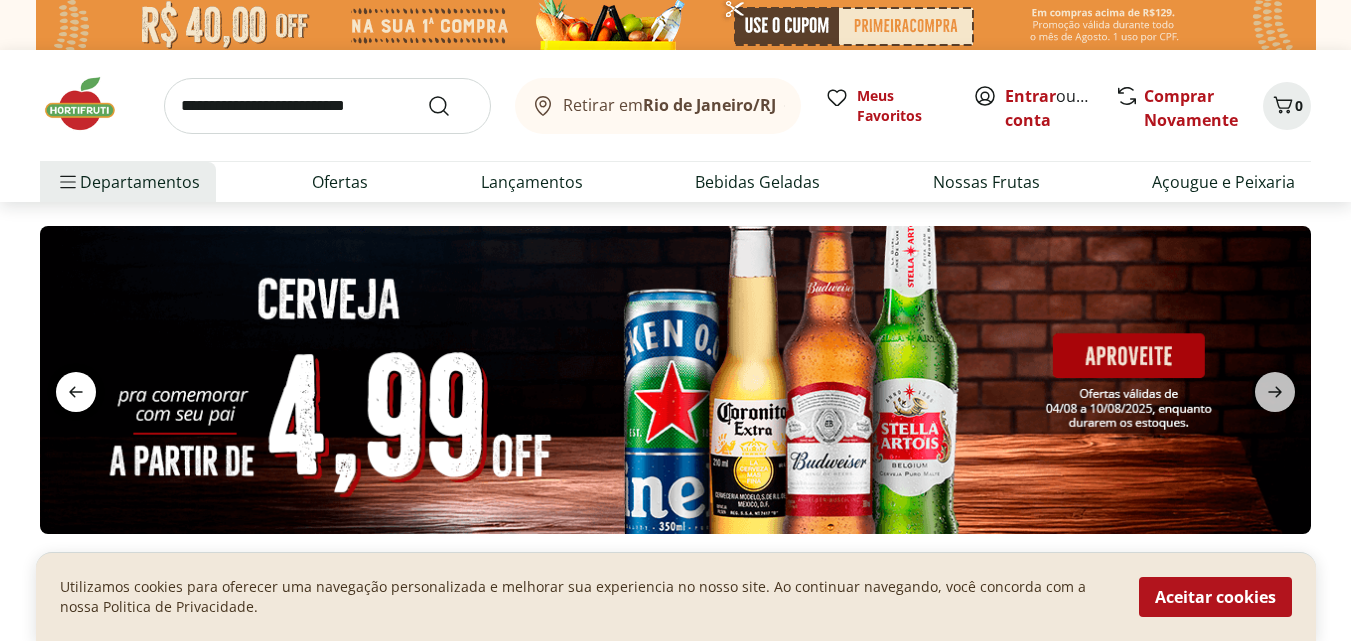 click 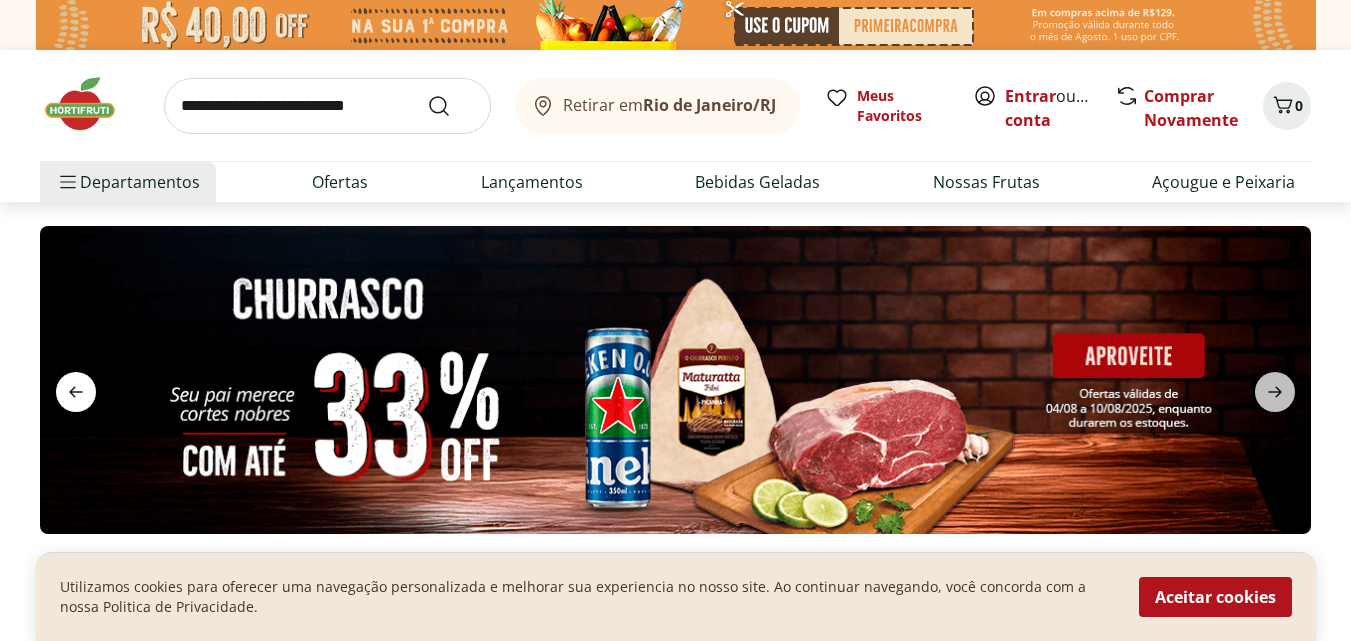 click 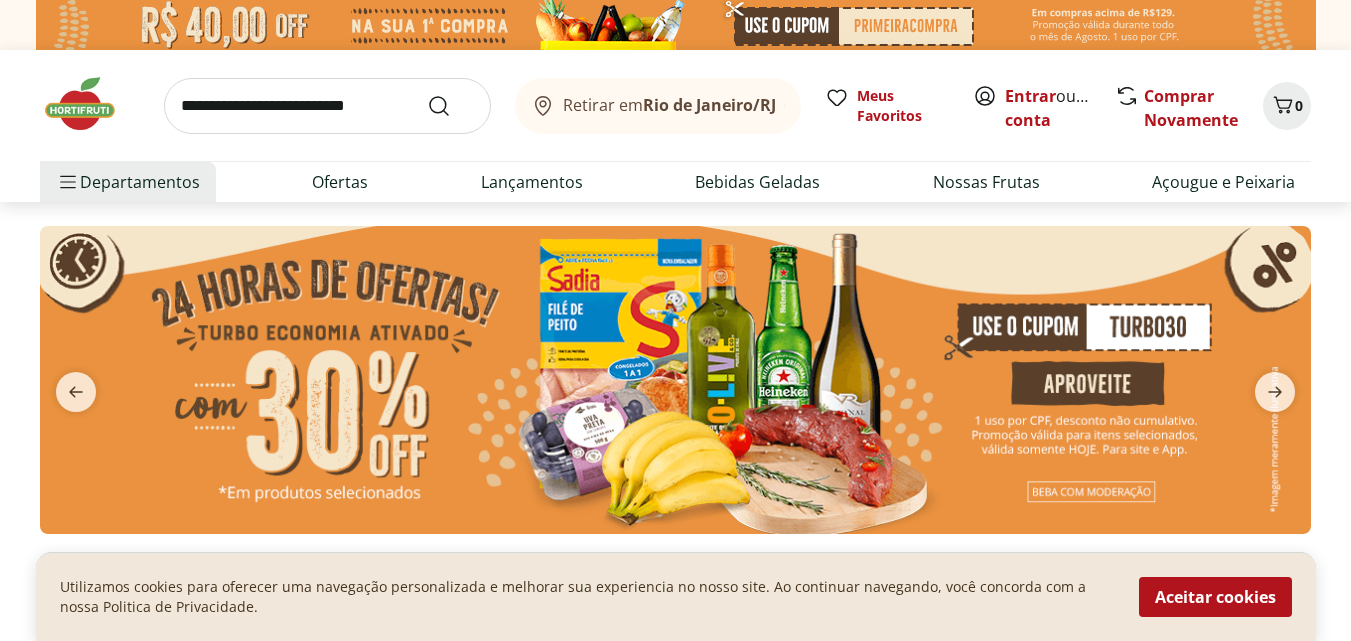 click at bounding box center [675, 380] 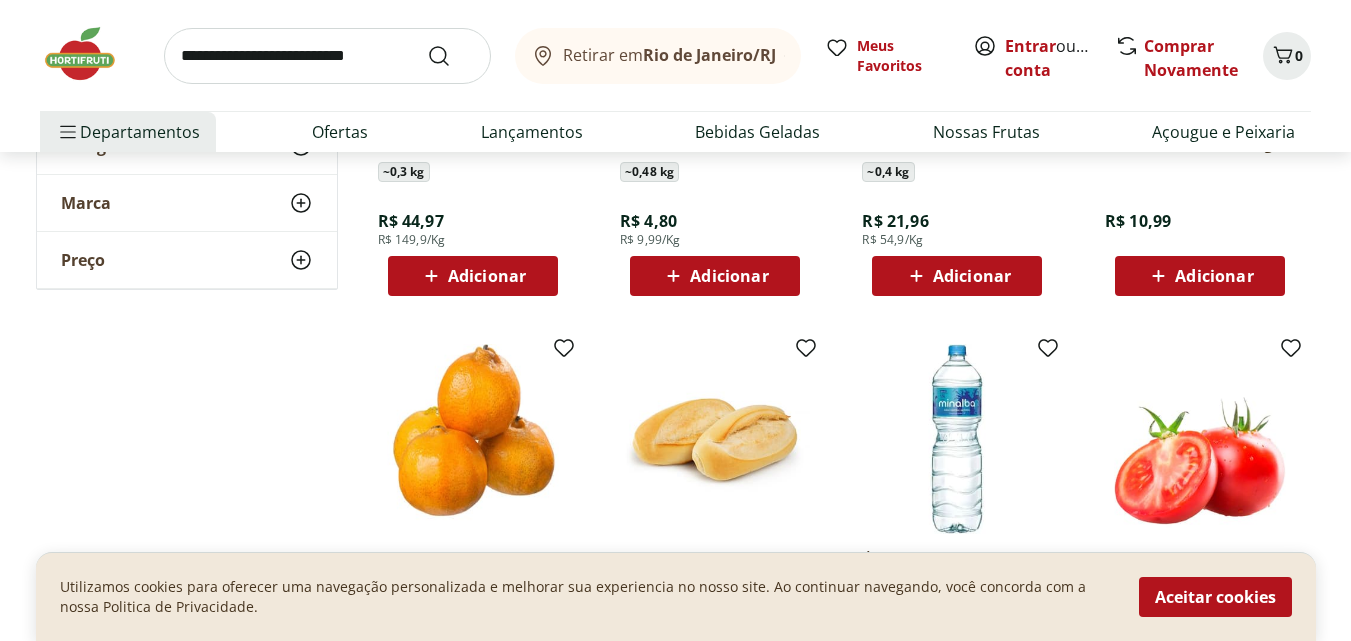 scroll, scrollTop: 875, scrollLeft: 0, axis: vertical 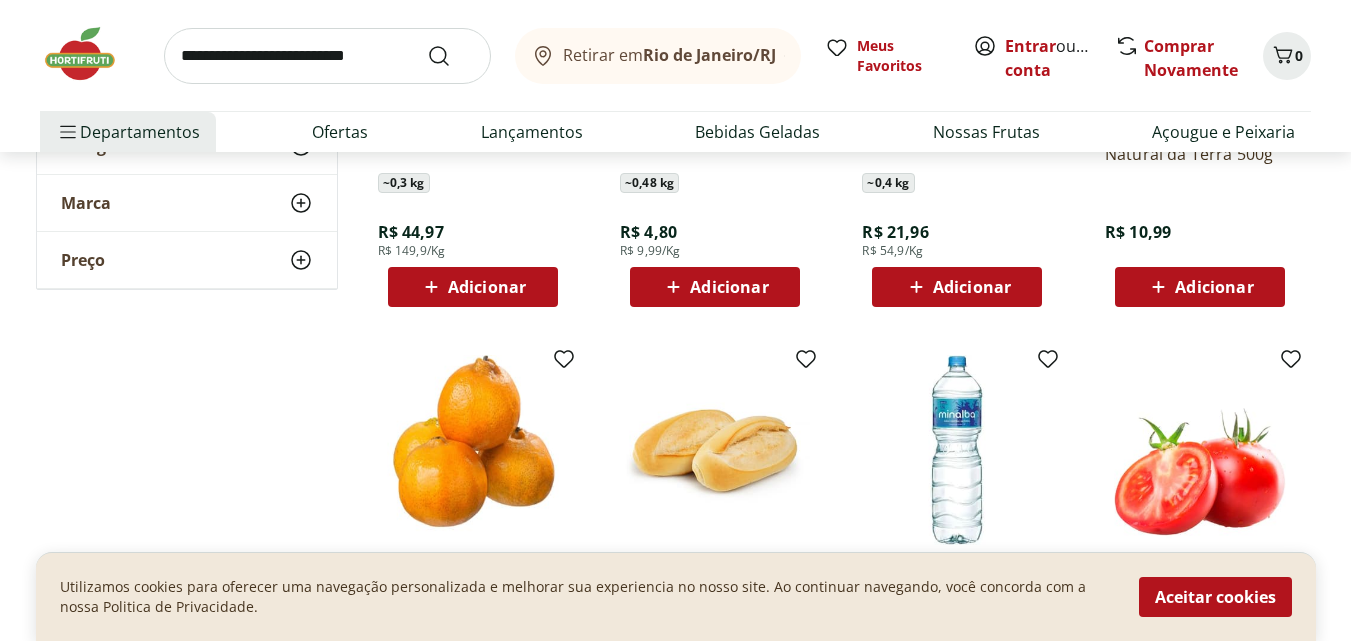click at bounding box center (327, 56) 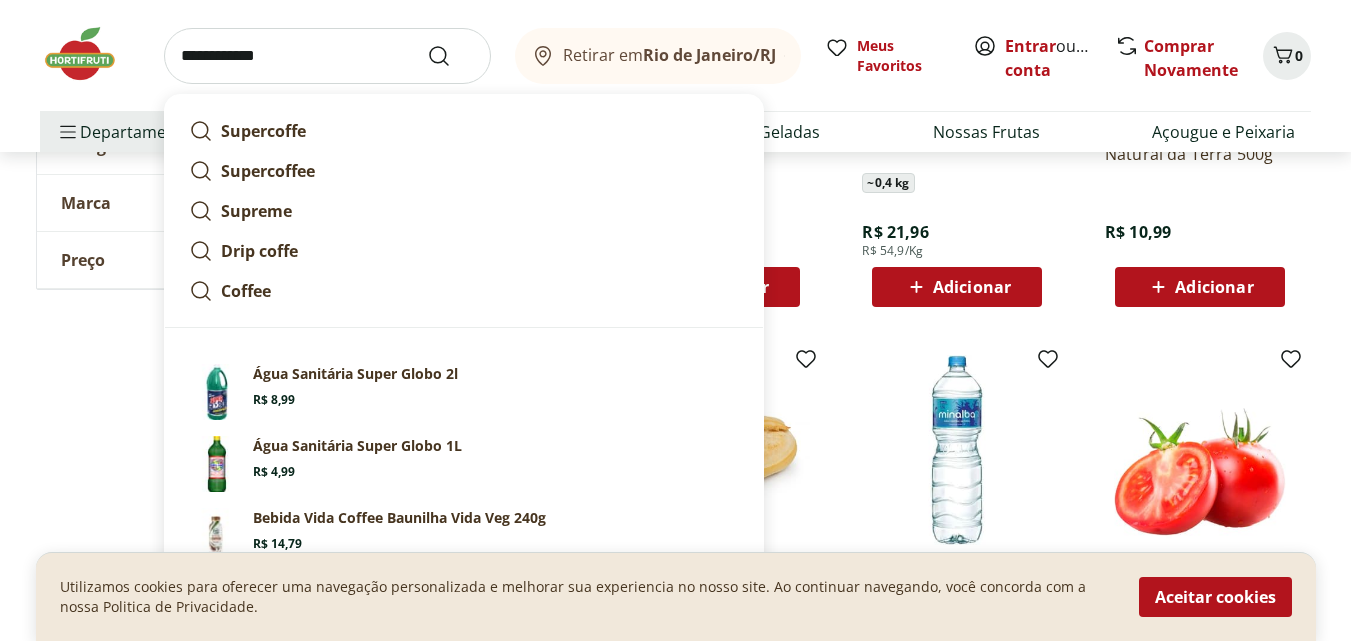 type on "**********" 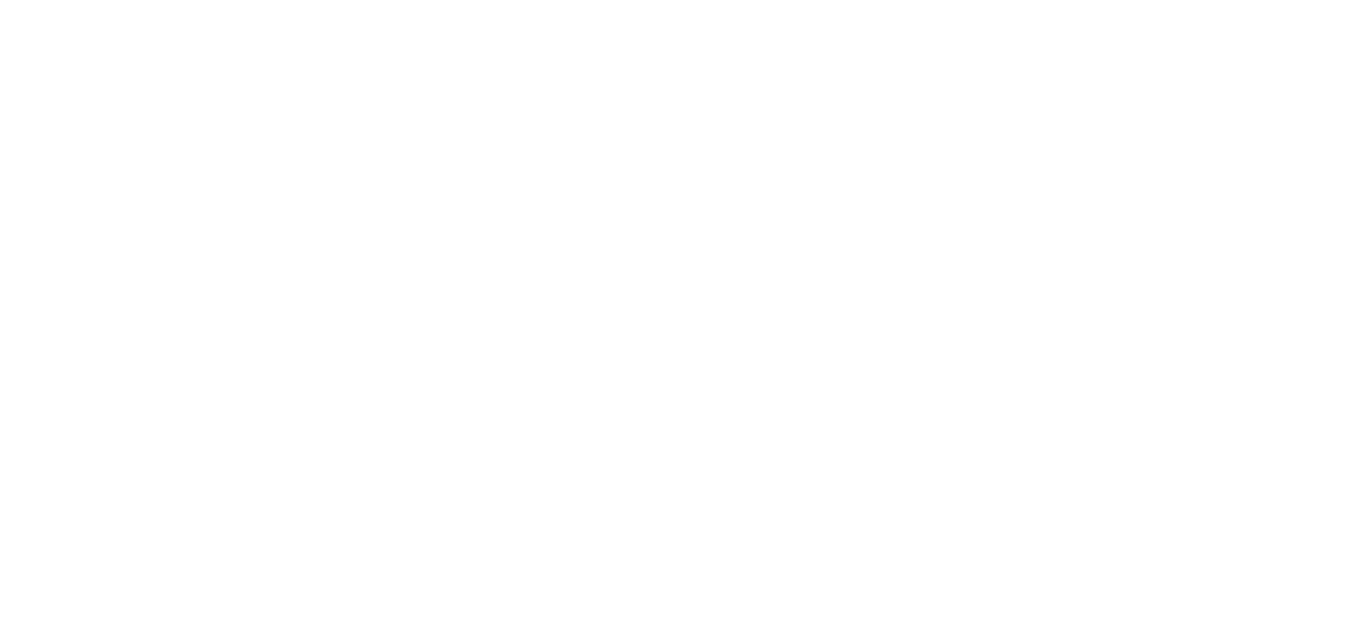 scroll, scrollTop: 0, scrollLeft: 0, axis: both 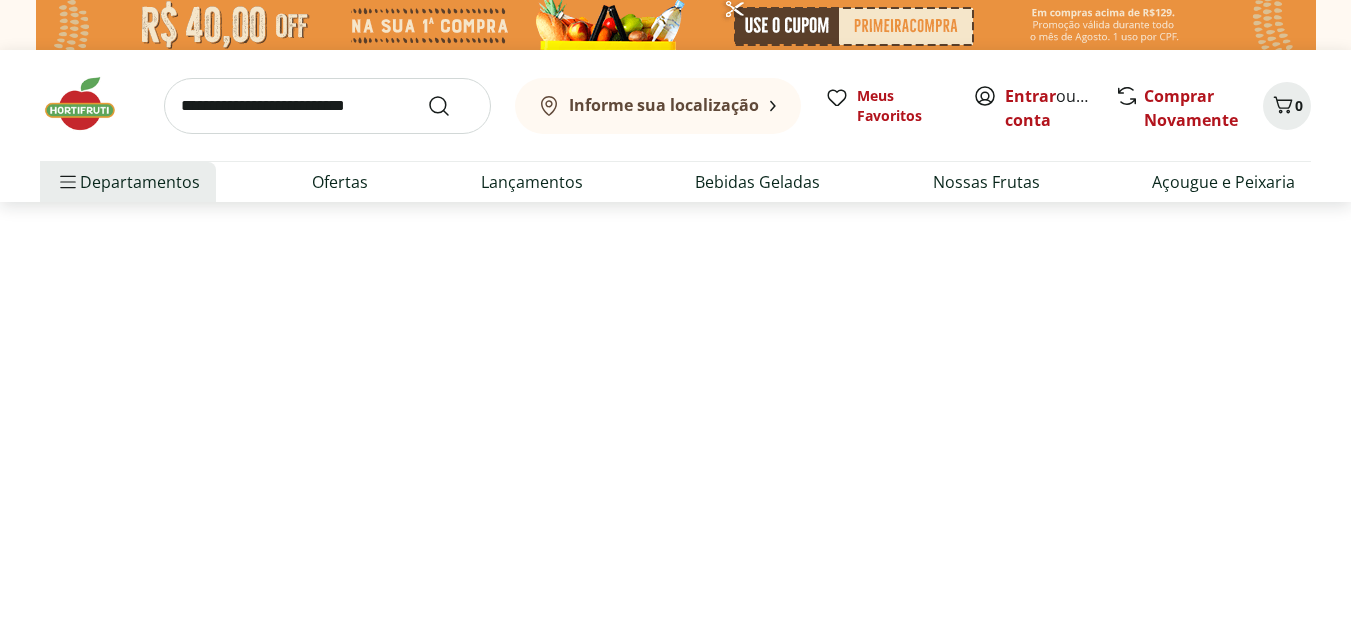 select on "**********" 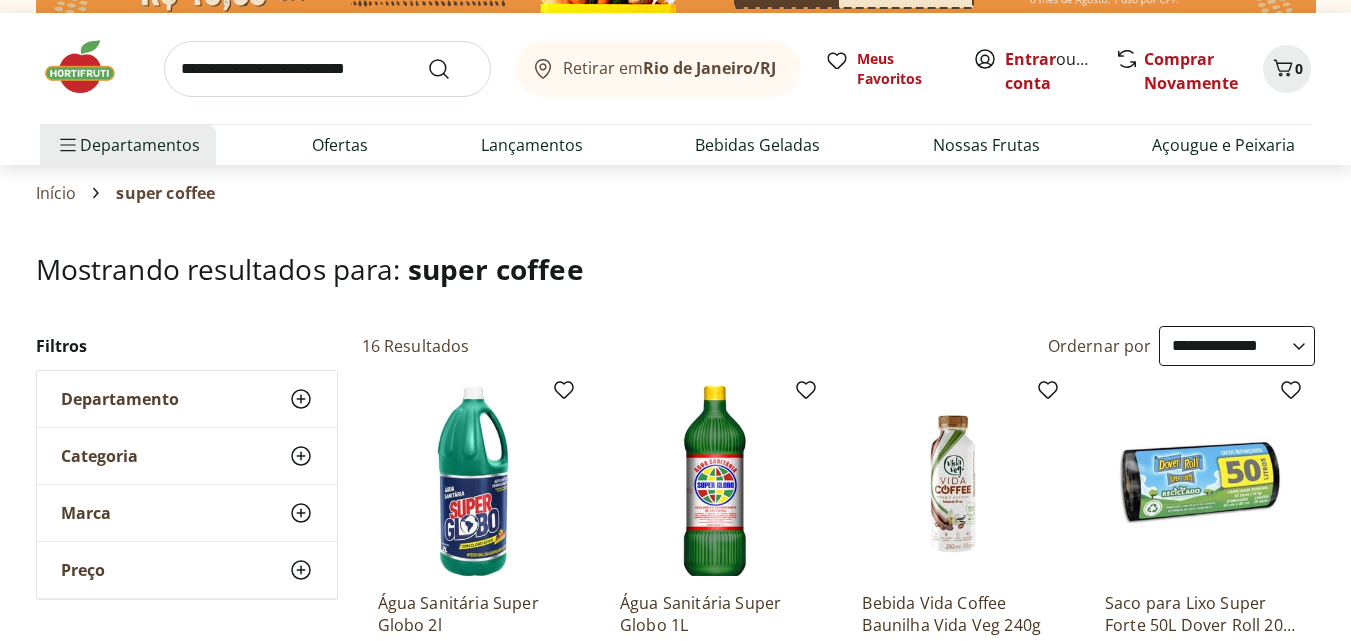 scroll, scrollTop: 0, scrollLeft: 0, axis: both 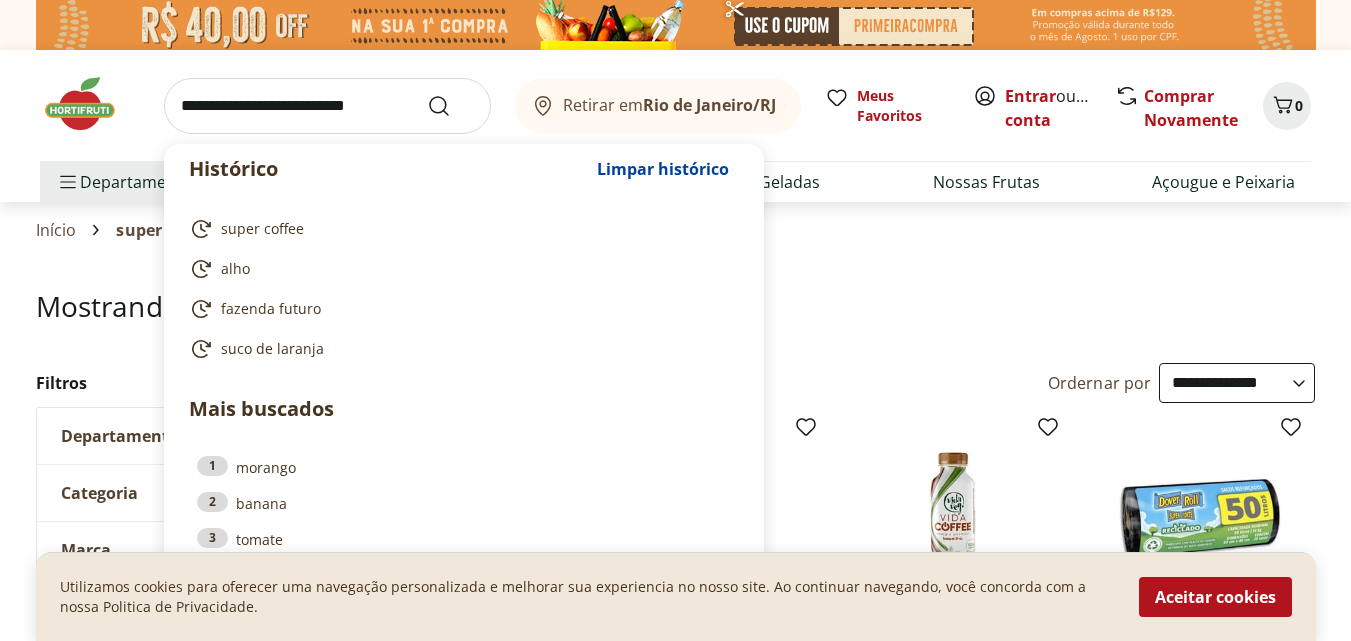 click at bounding box center [327, 106] 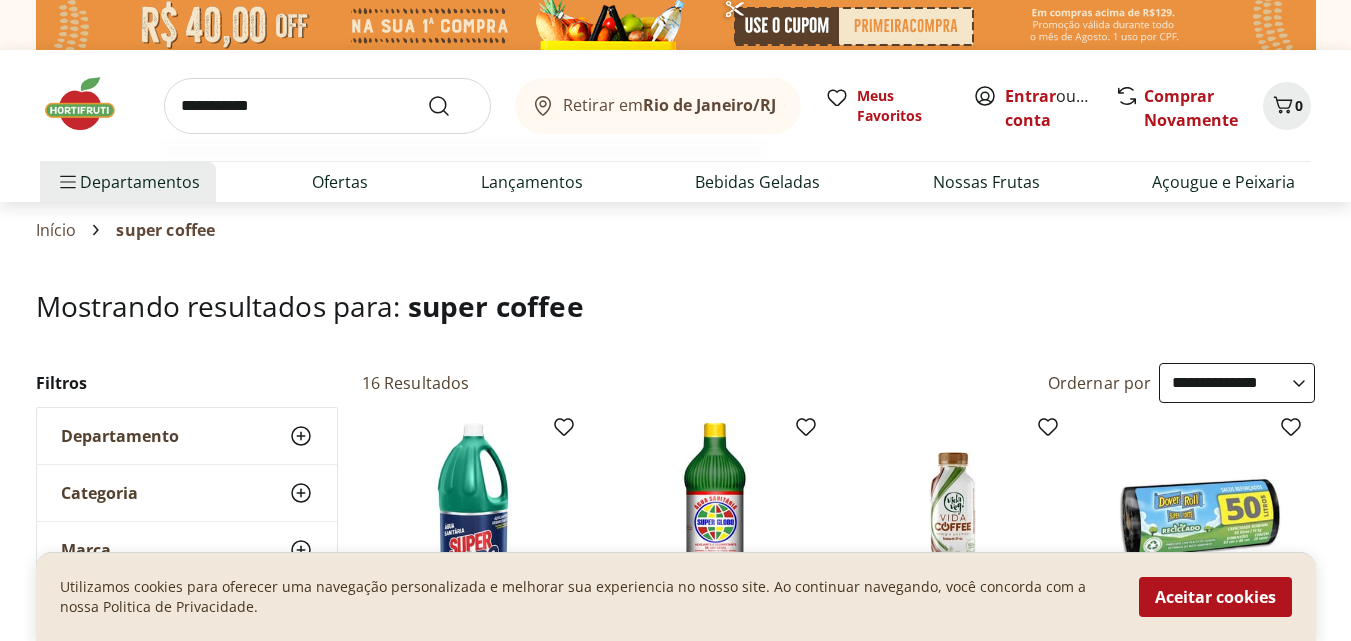 type on "**********" 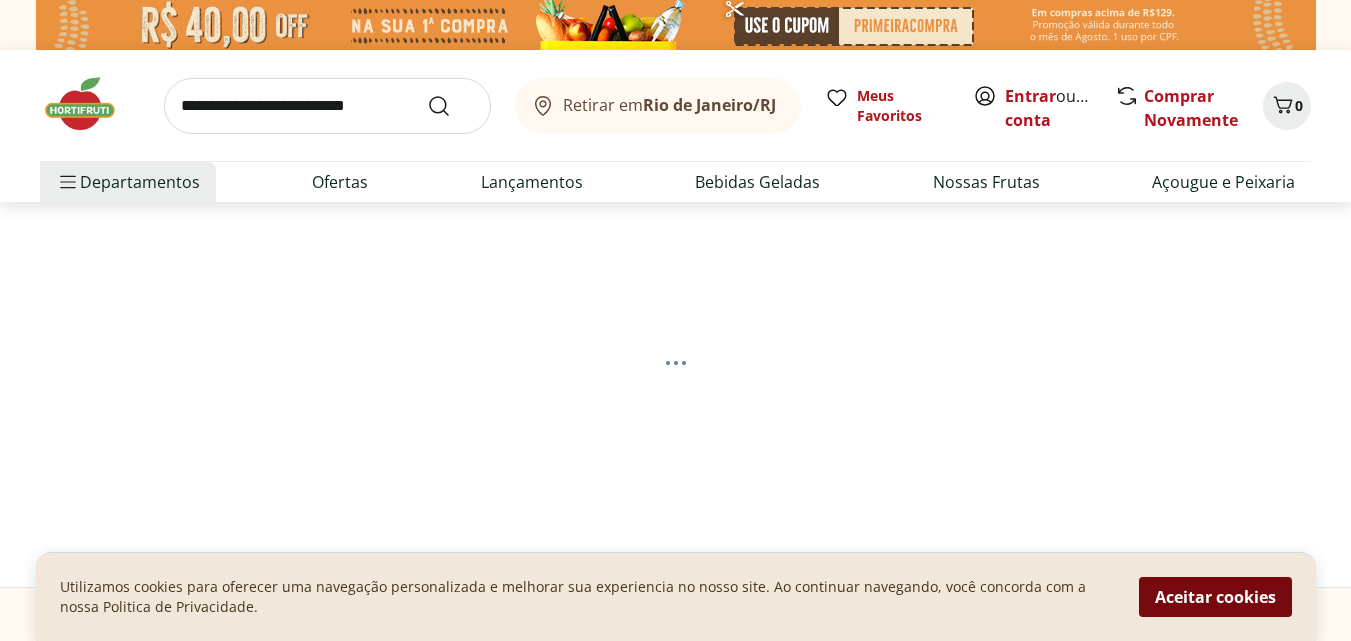 select on "**********" 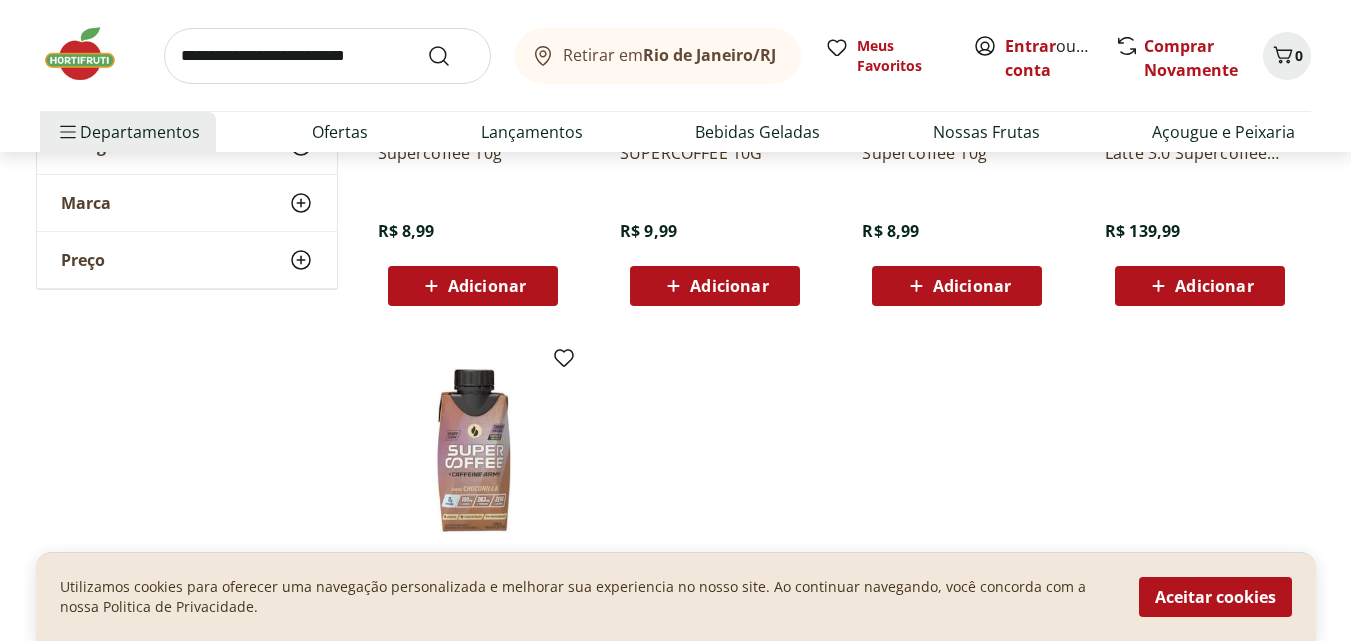 scroll, scrollTop: 1160, scrollLeft: 0, axis: vertical 